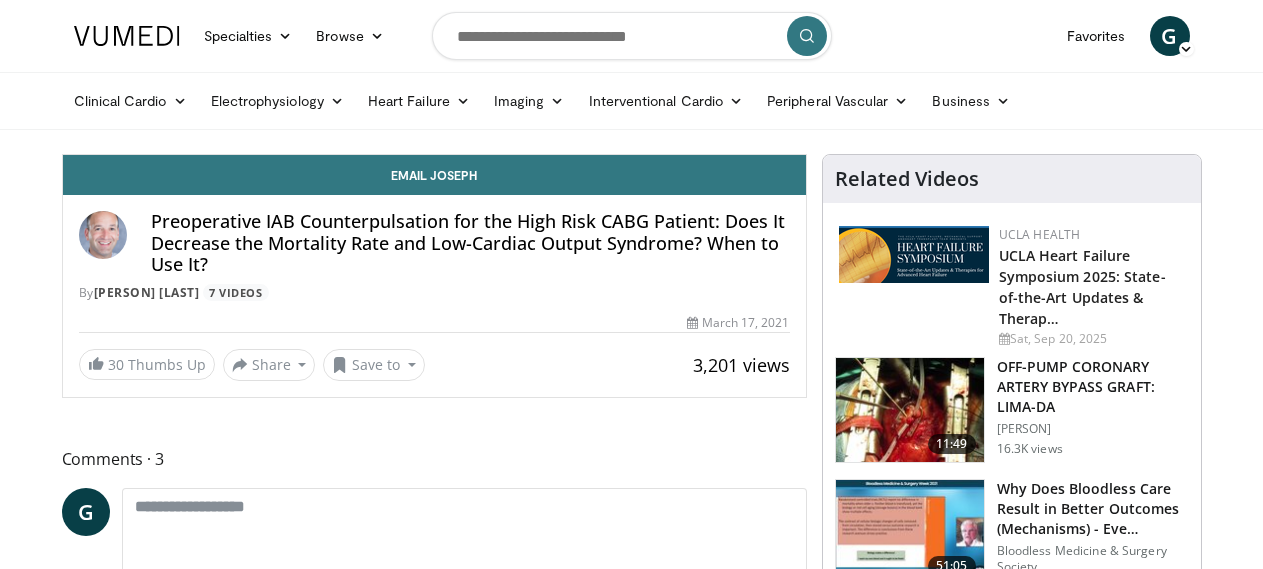 scroll, scrollTop: 0, scrollLeft: 0, axis: both 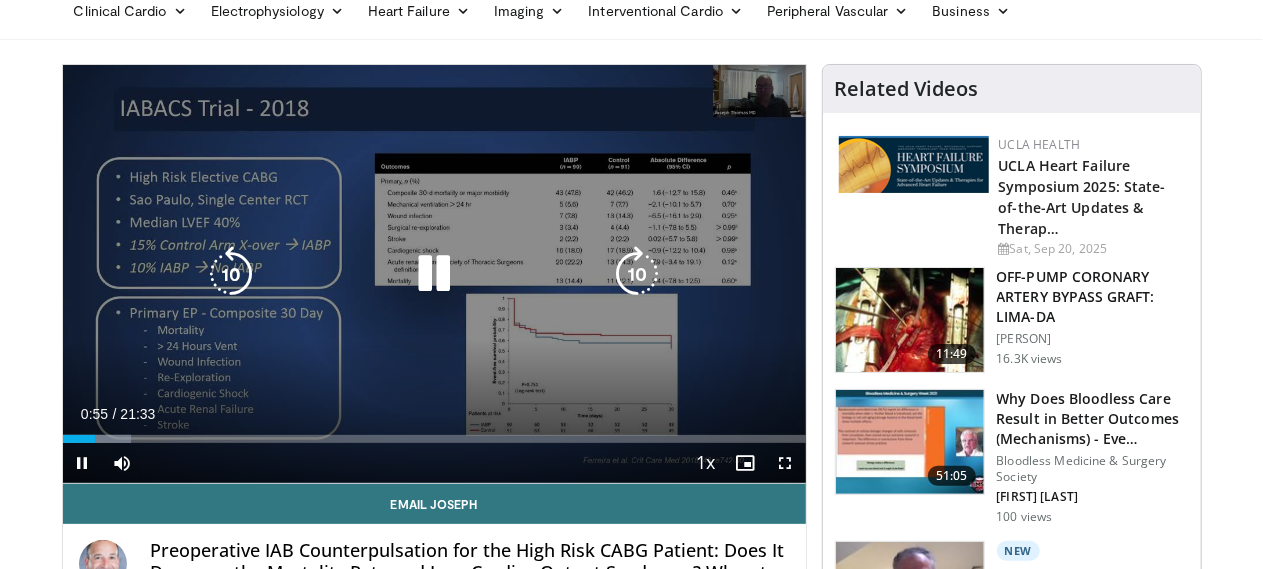 click at bounding box center [434, 274] 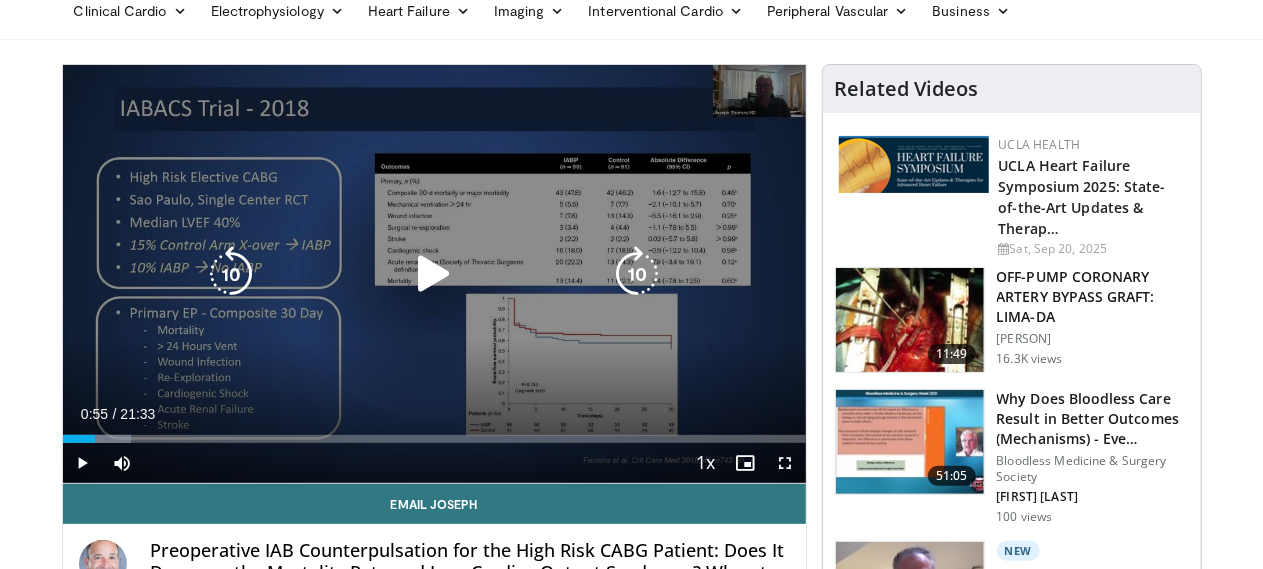 click at bounding box center [434, 274] 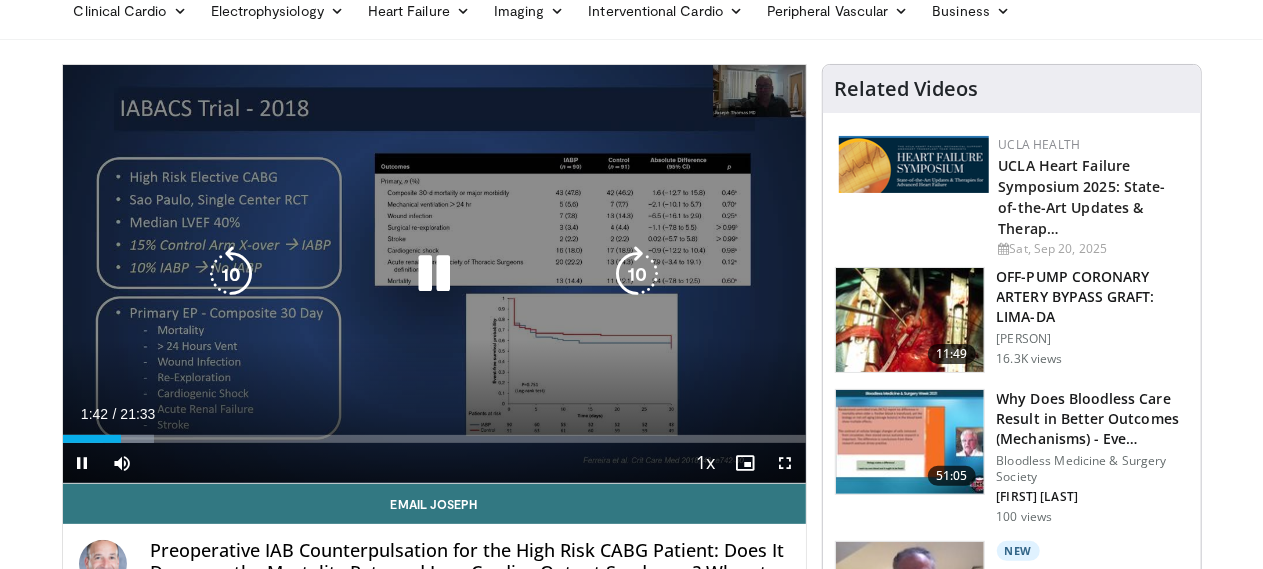click at bounding box center (637, 274) 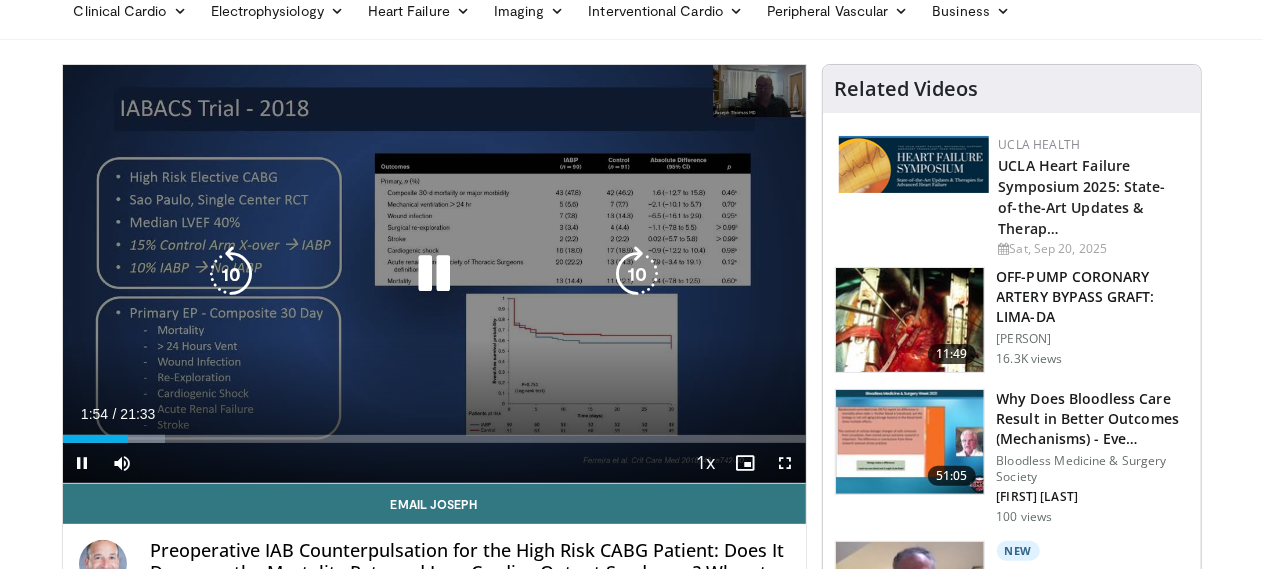 click at bounding box center (637, 274) 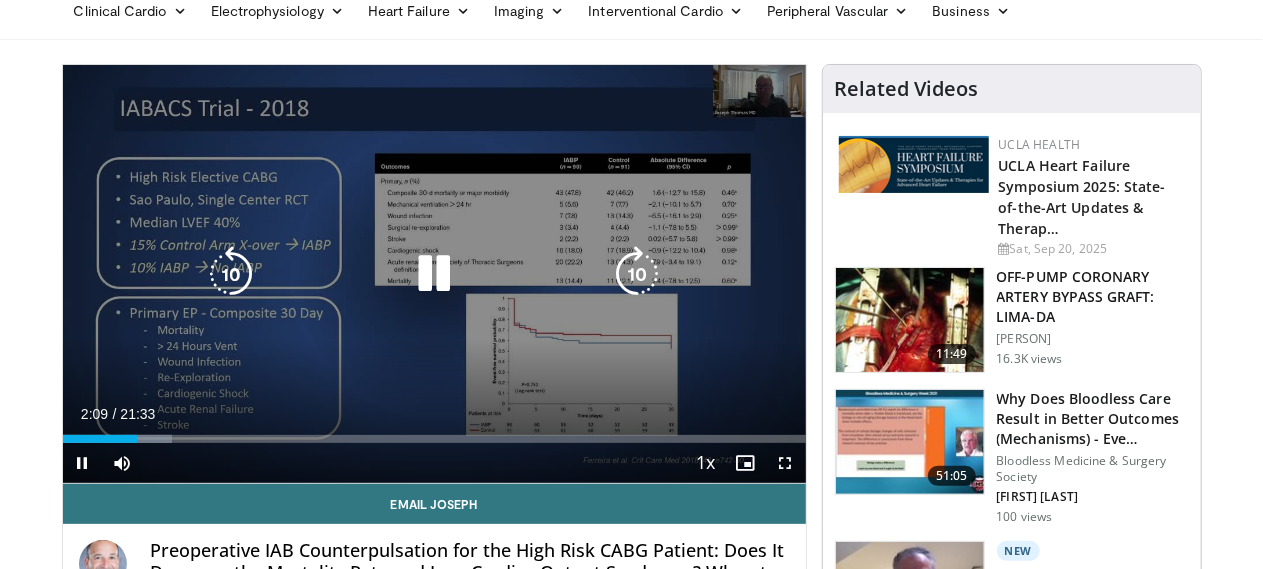 click at bounding box center [434, 274] 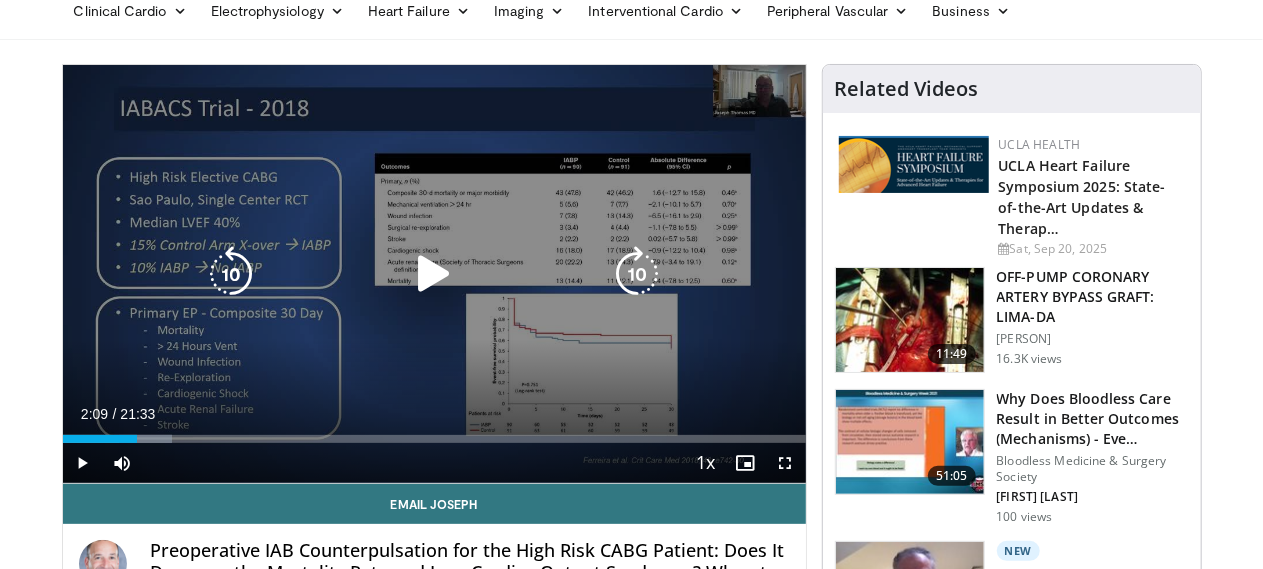 click at bounding box center [434, 274] 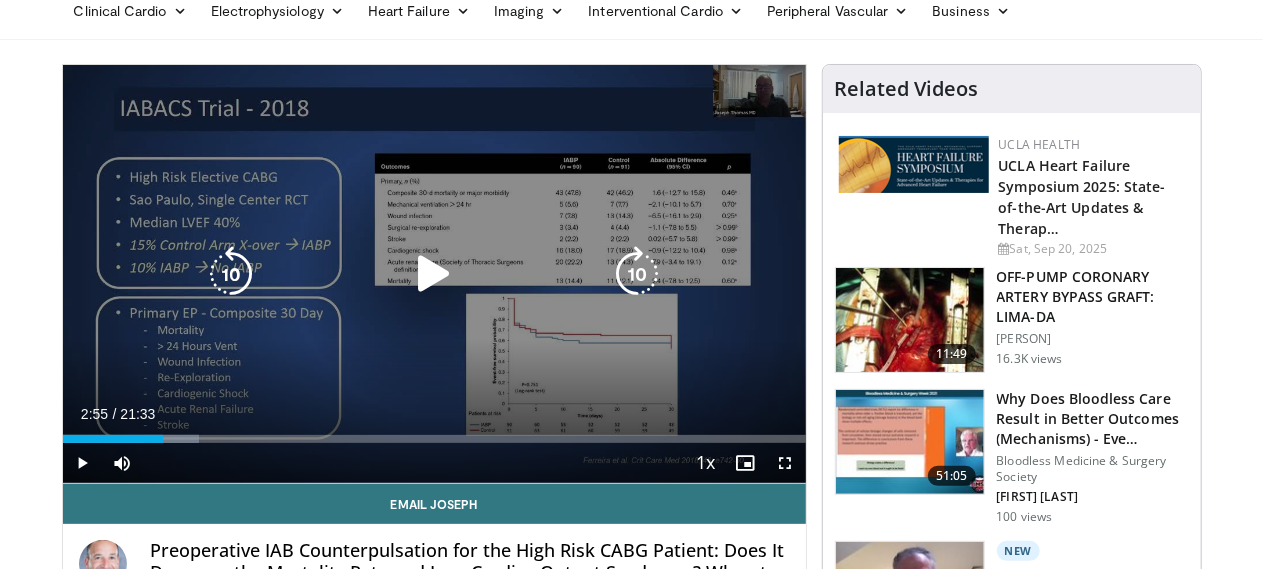 click at bounding box center (434, 274) 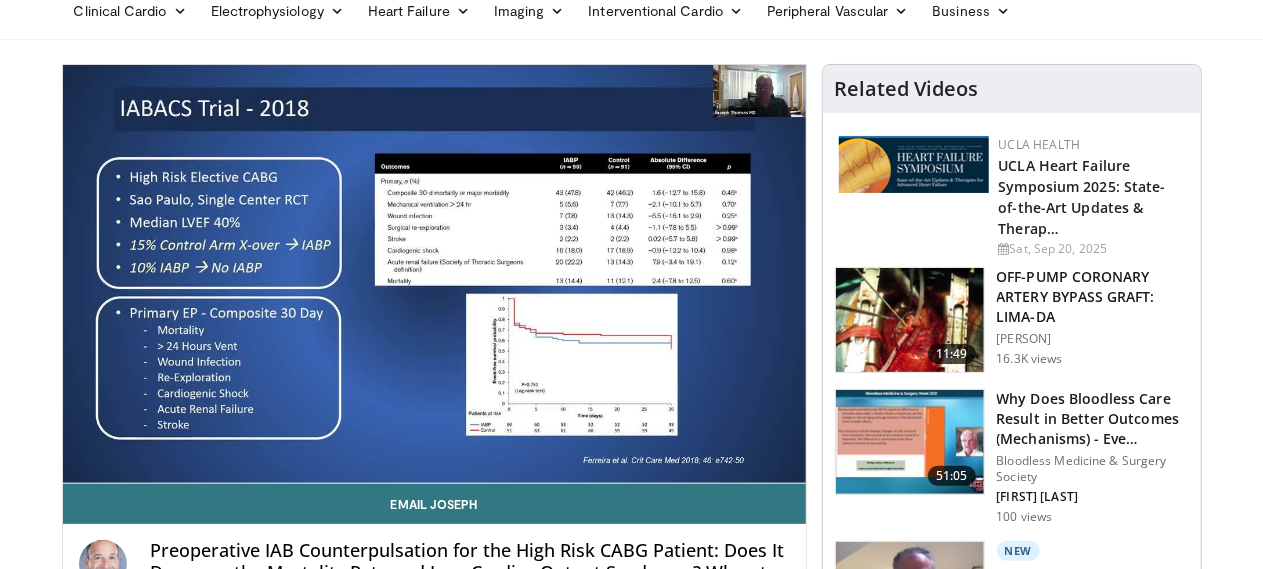 click on "10 seconds
Tap to unmute" at bounding box center (434, 274) 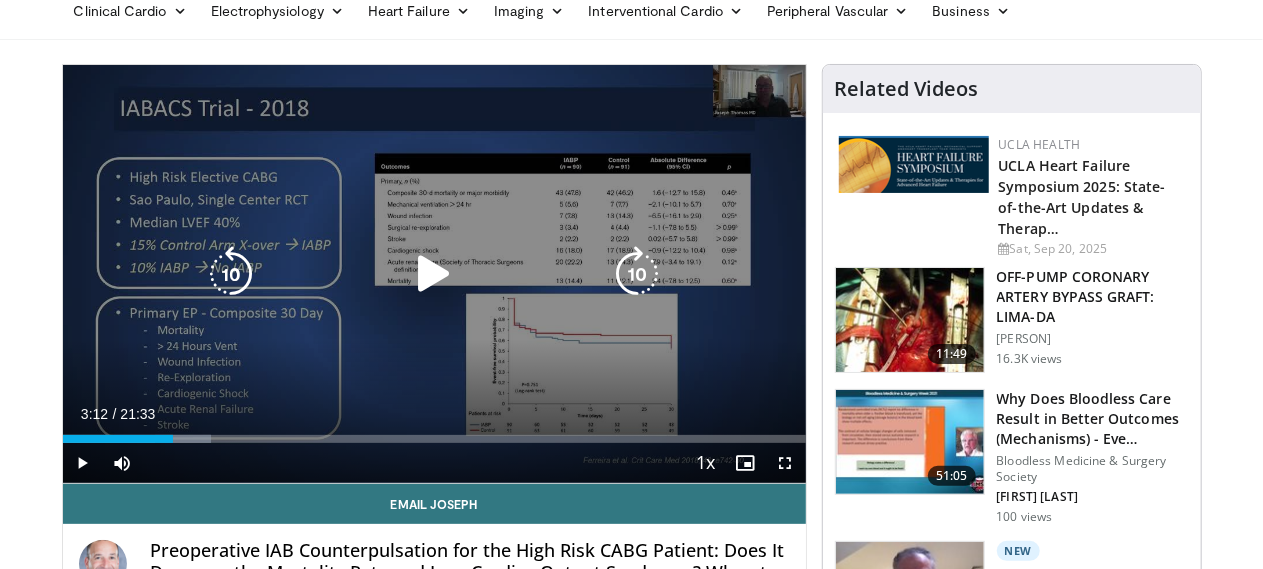 click at bounding box center (434, 274) 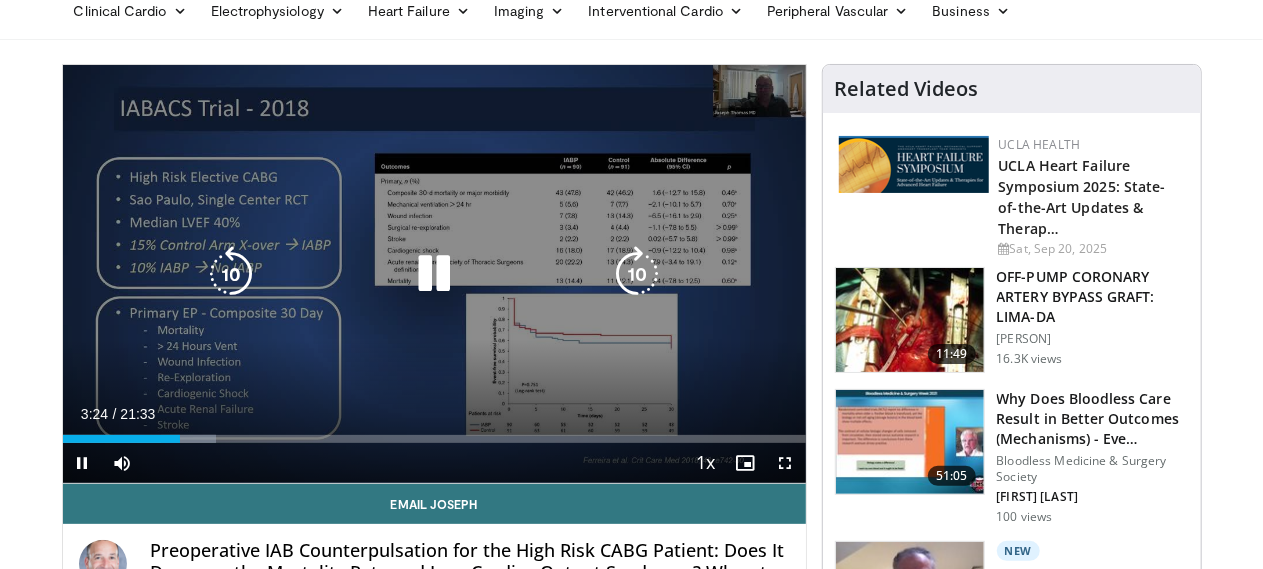 click at bounding box center (637, 274) 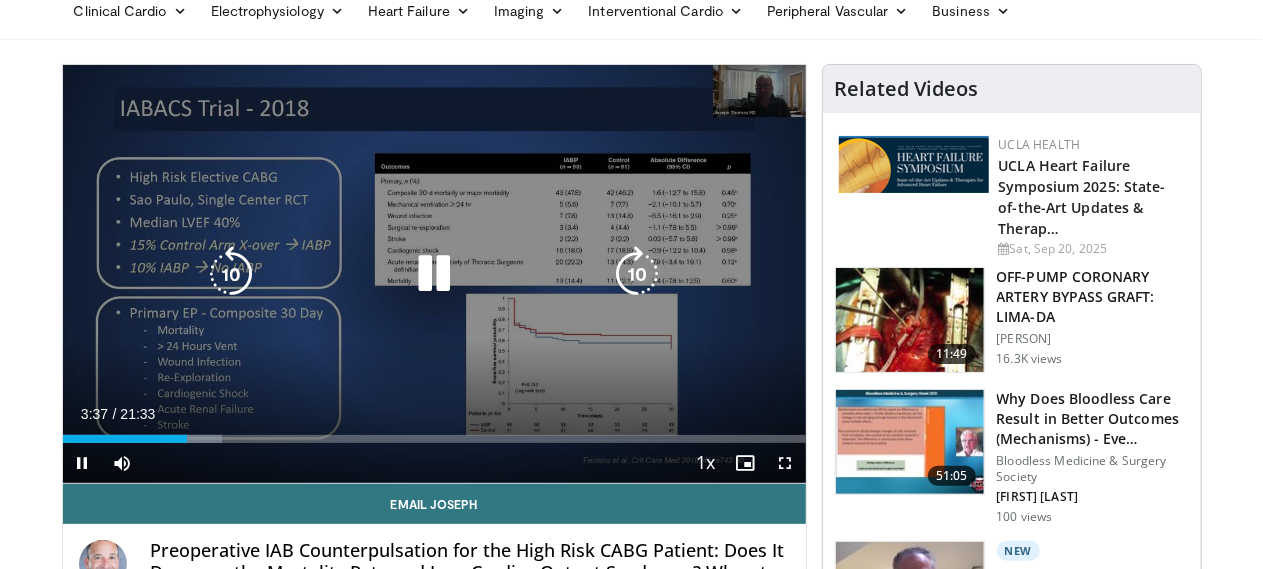 click at bounding box center [637, 274] 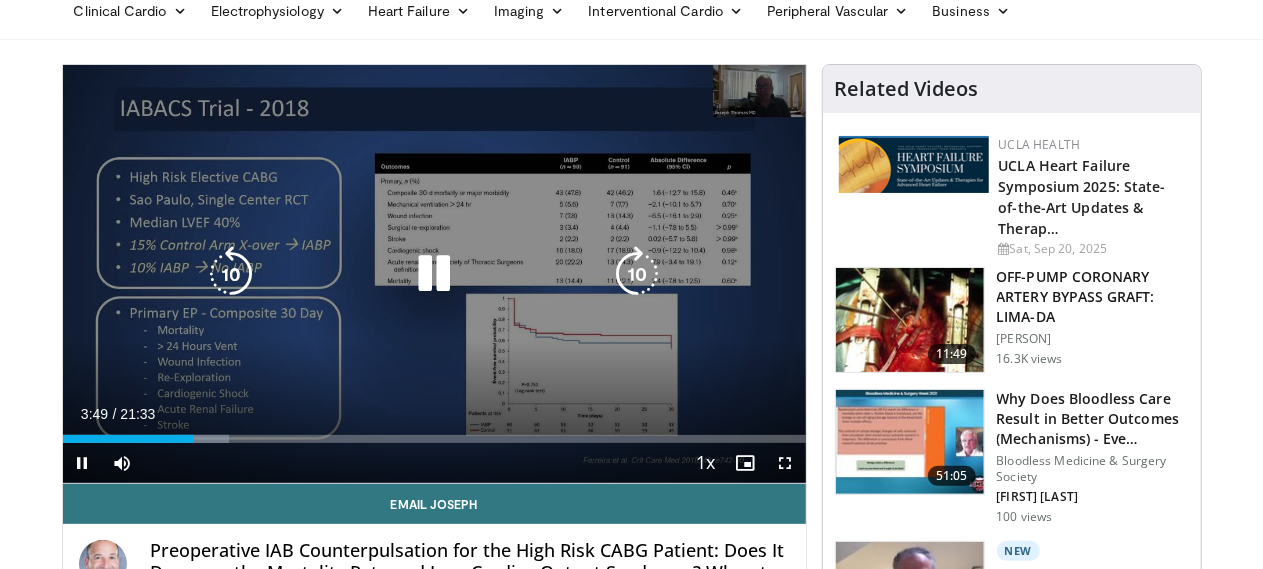 click at bounding box center [637, 274] 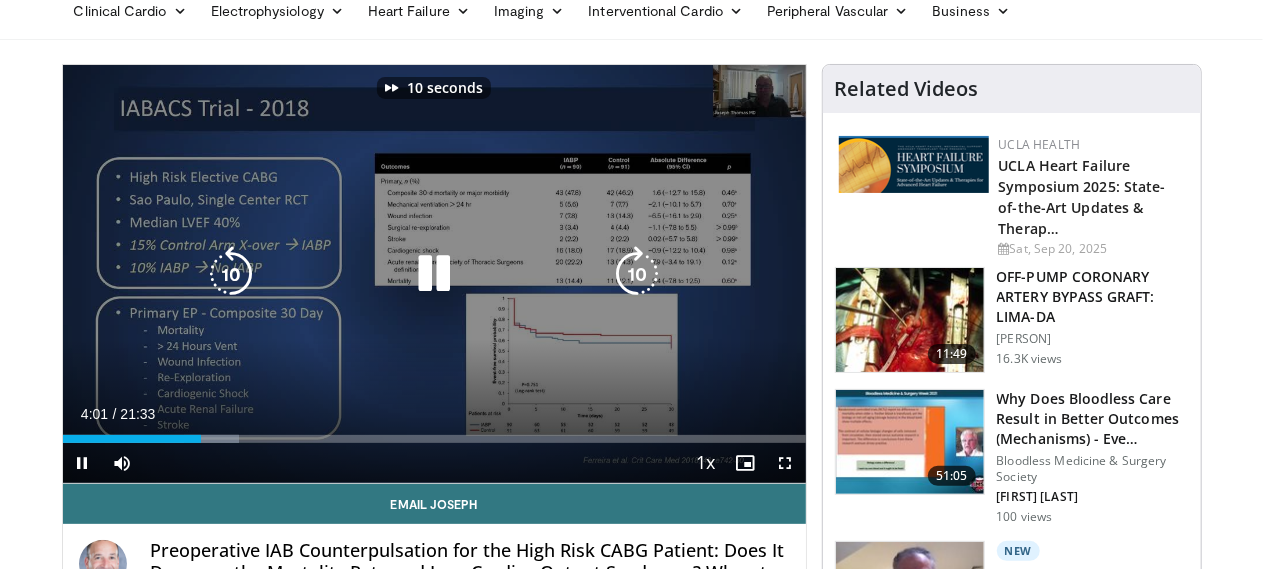 click at bounding box center (637, 274) 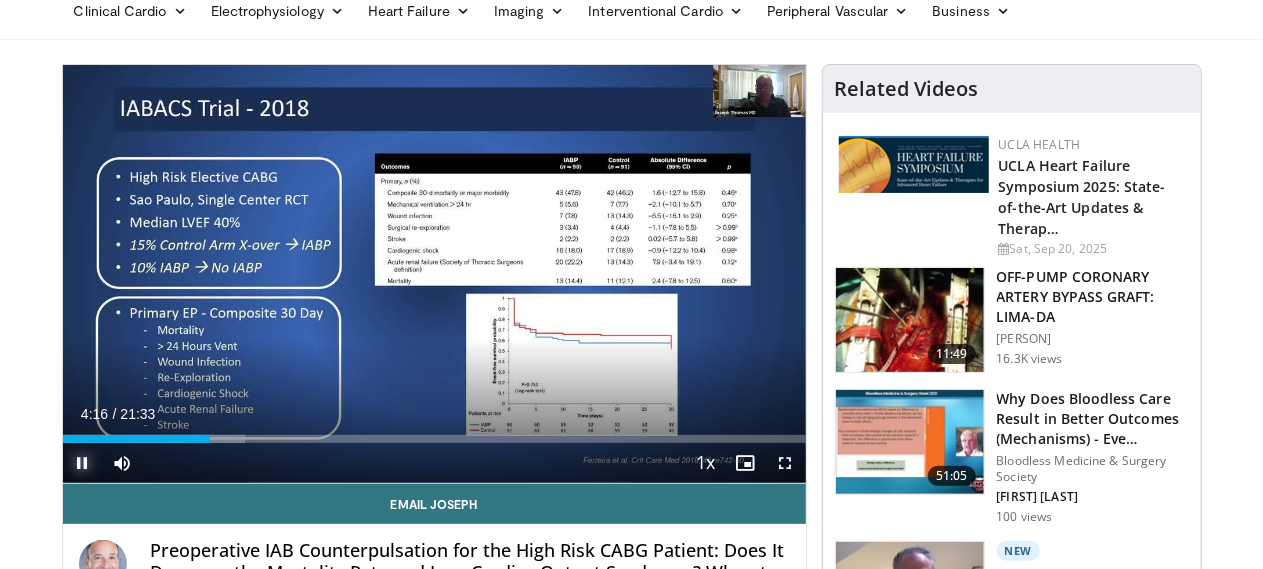 click at bounding box center [83, 463] 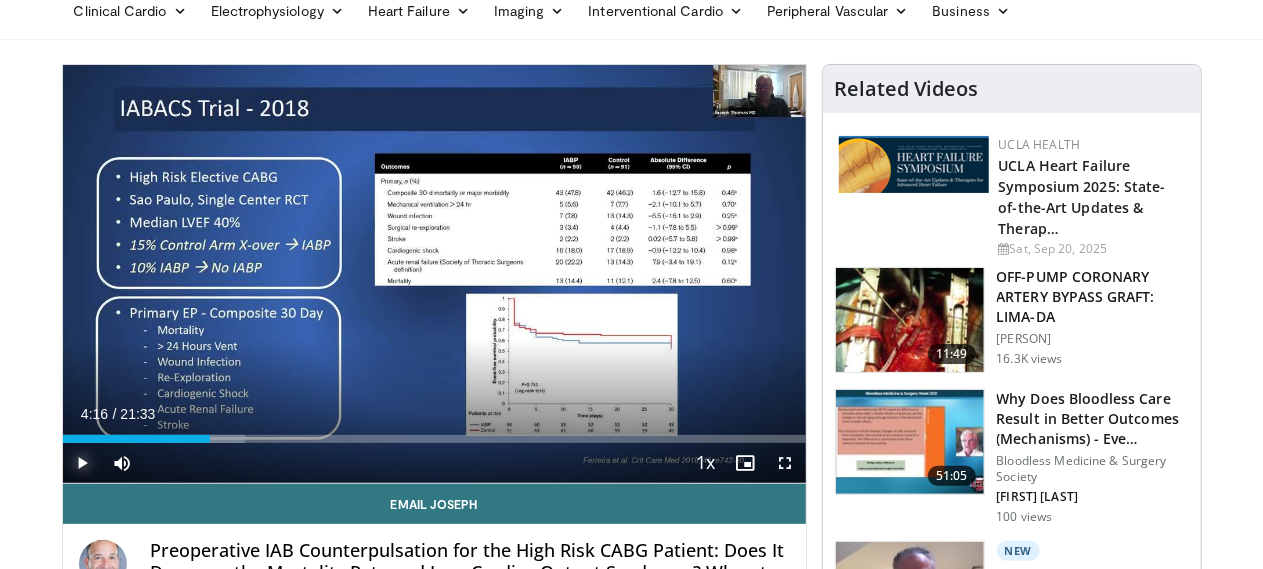 click at bounding box center (83, 463) 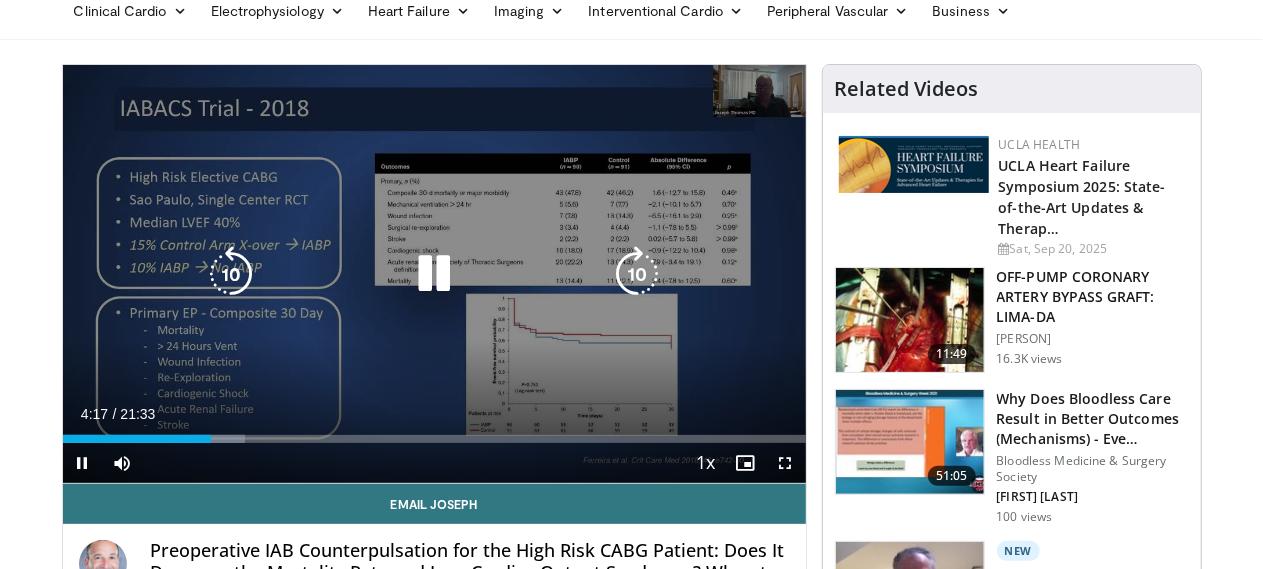 click at bounding box center [637, 274] 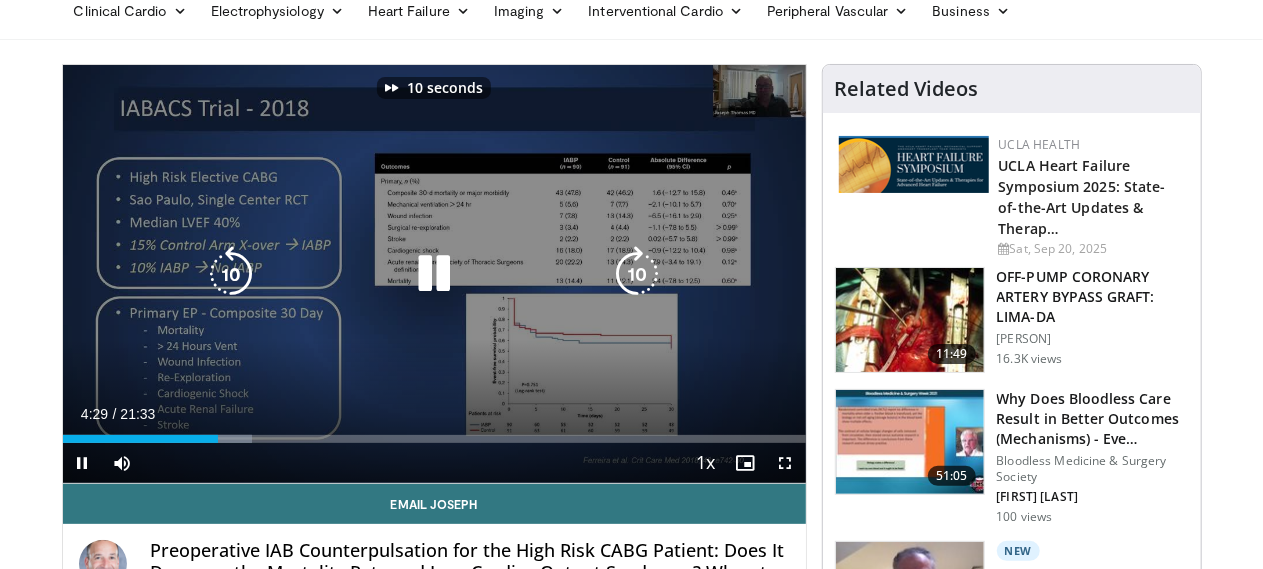 click at bounding box center (637, 274) 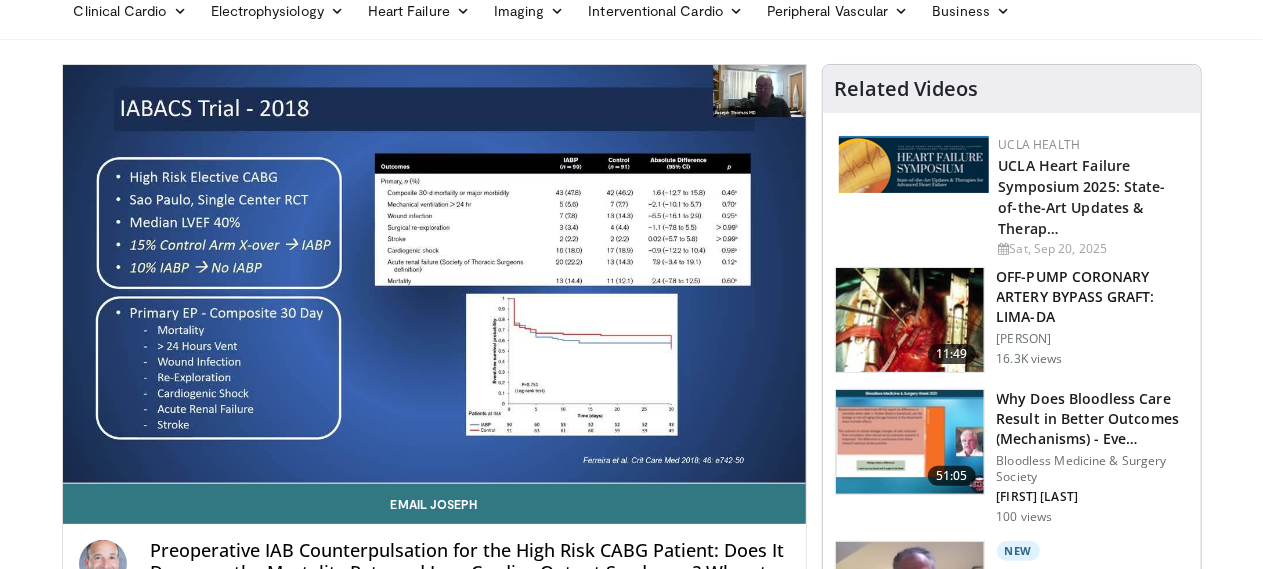 click on "20 seconds
Tap to unmute" at bounding box center (434, 274) 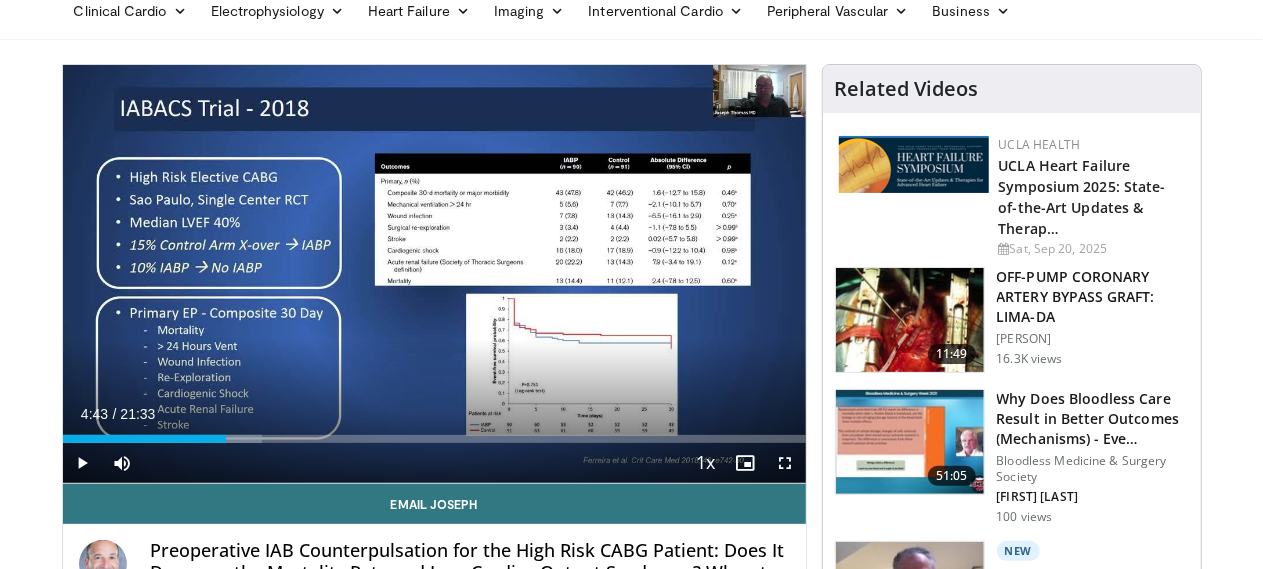 click on "20 seconds
Tap to unmute" at bounding box center [434, 274] 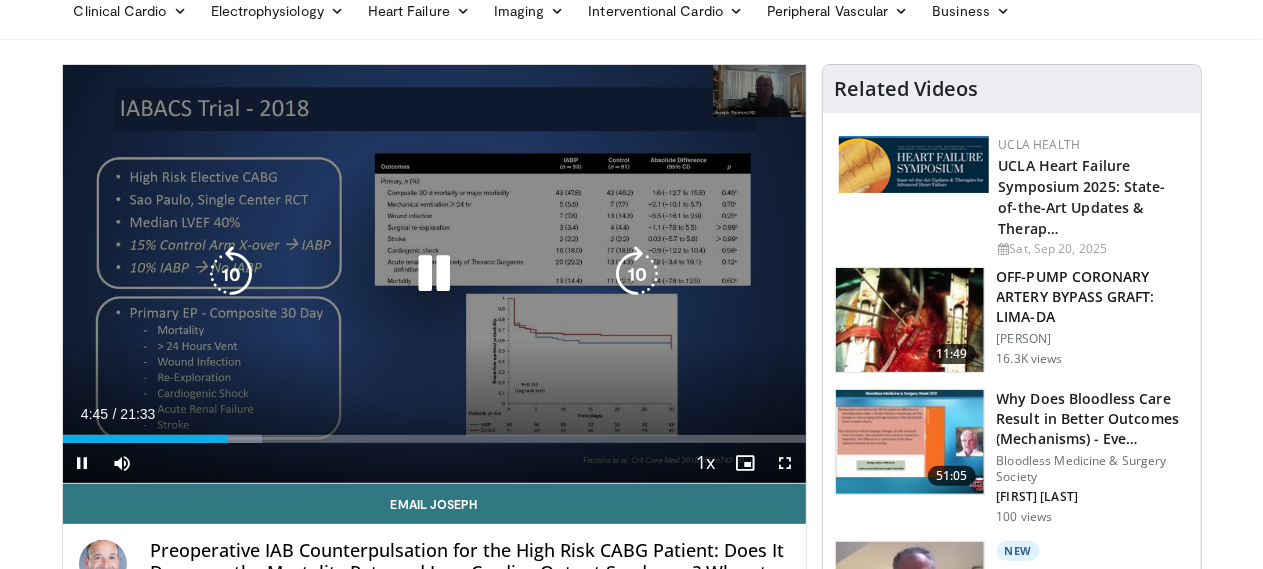 click at bounding box center [637, 274] 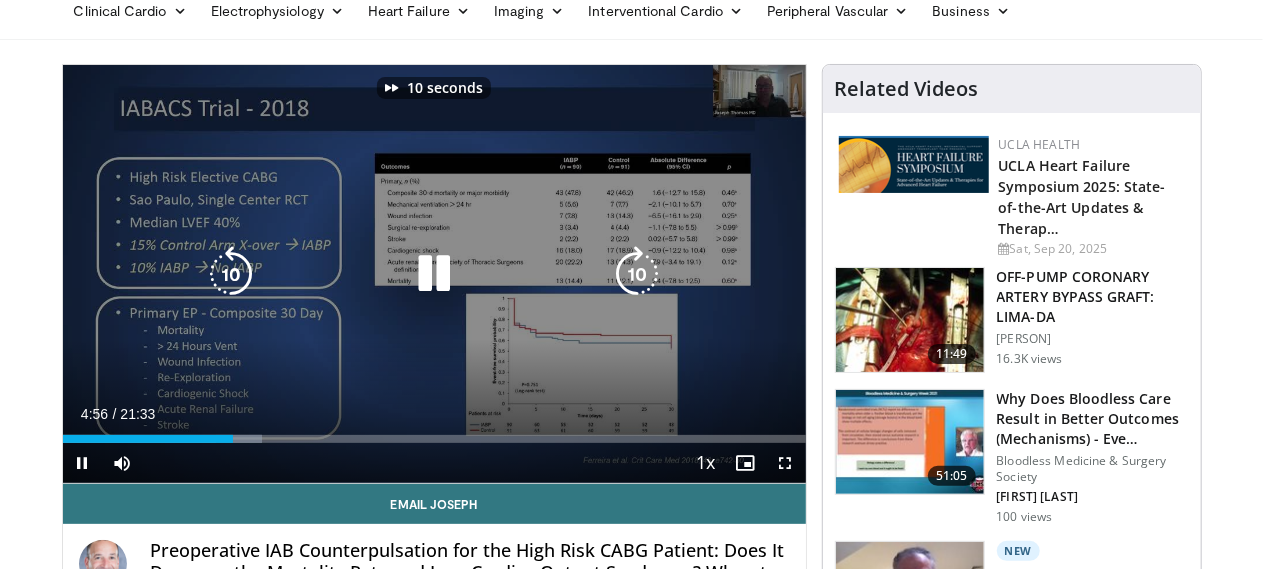 click at bounding box center [637, 274] 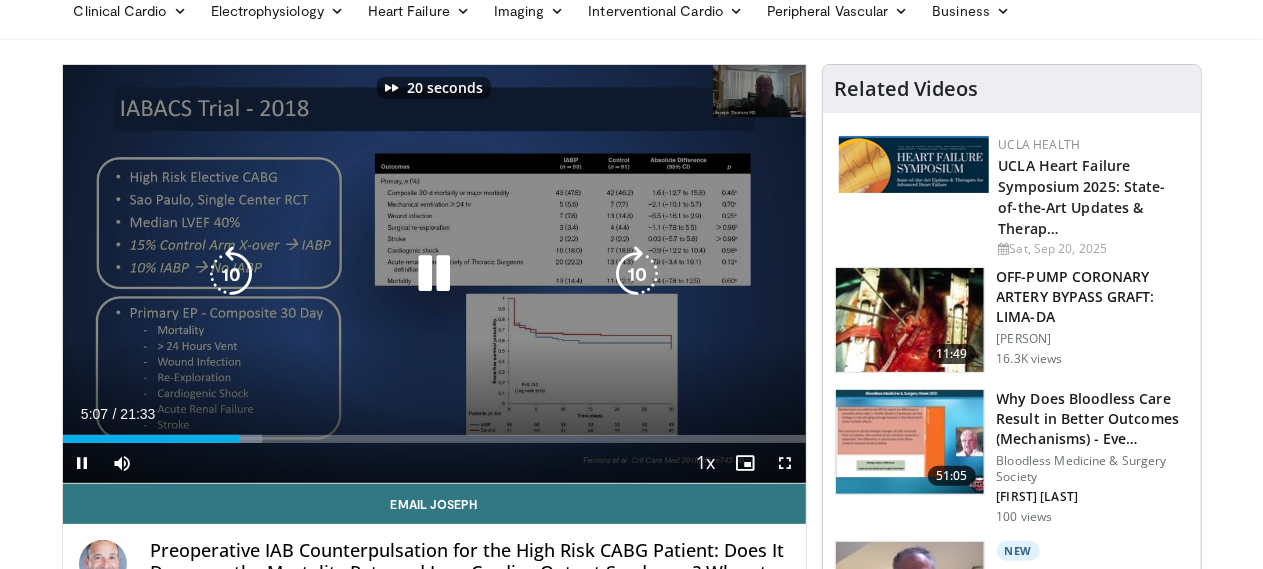 click at bounding box center (637, 274) 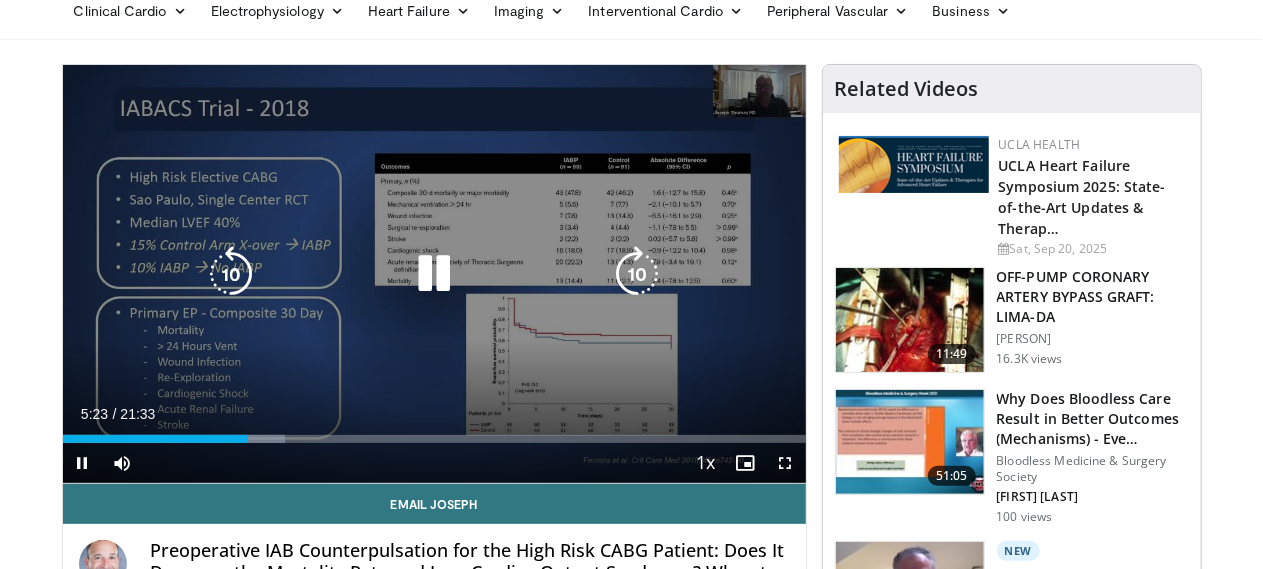 click at bounding box center [637, 274] 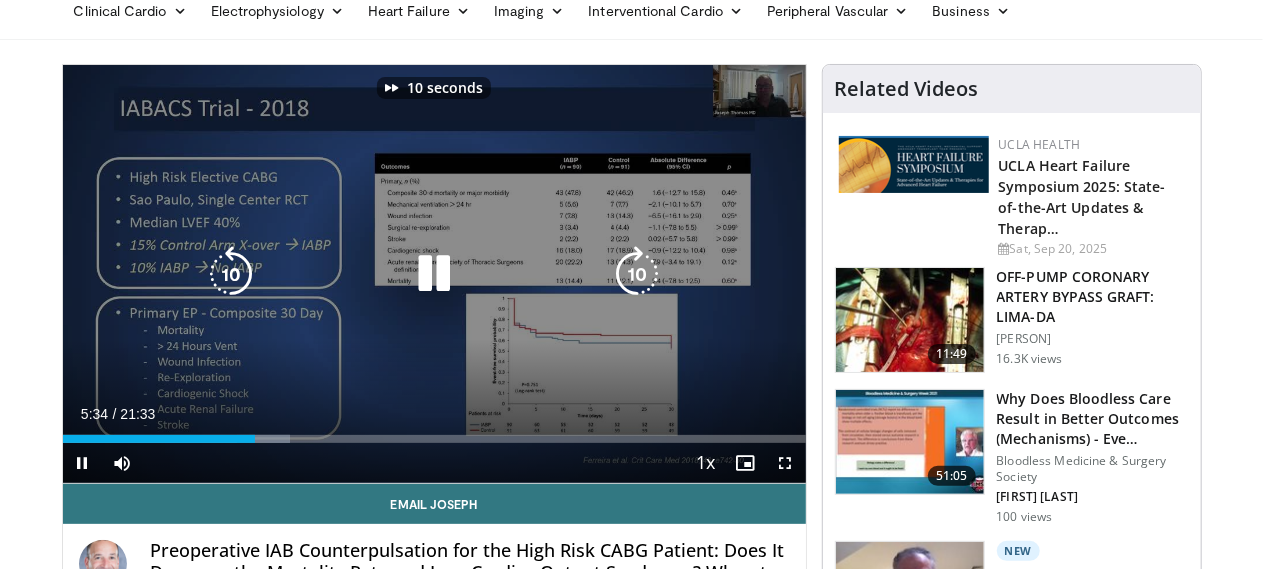 click at bounding box center [637, 274] 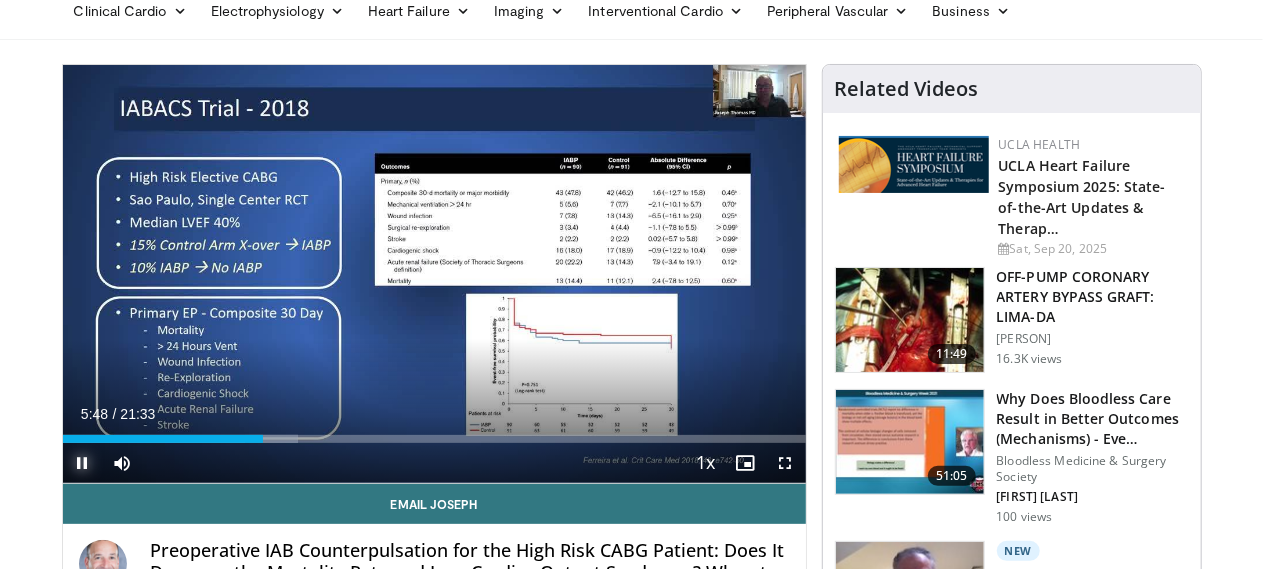 click at bounding box center [83, 463] 